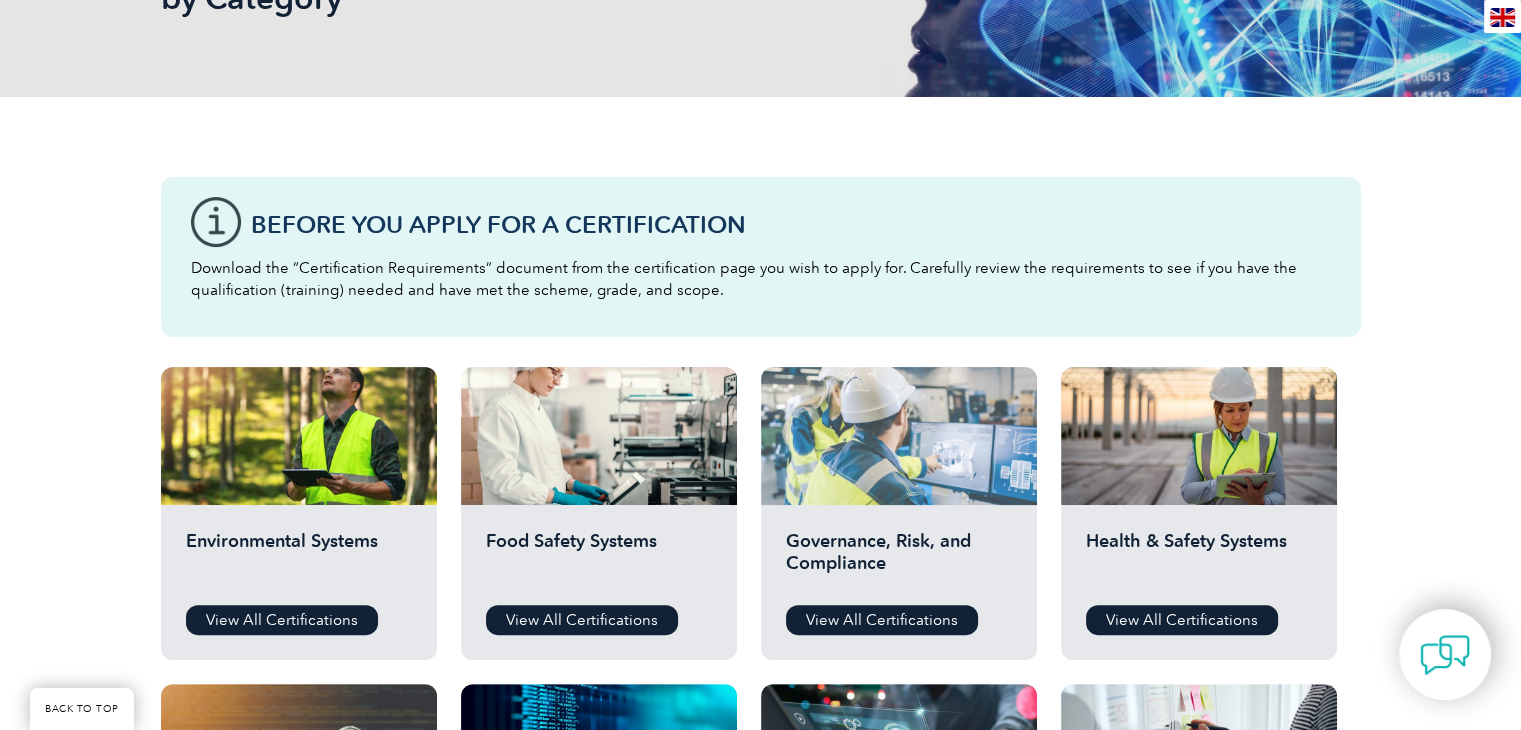 scroll, scrollTop: 439, scrollLeft: 0, axis: vertical 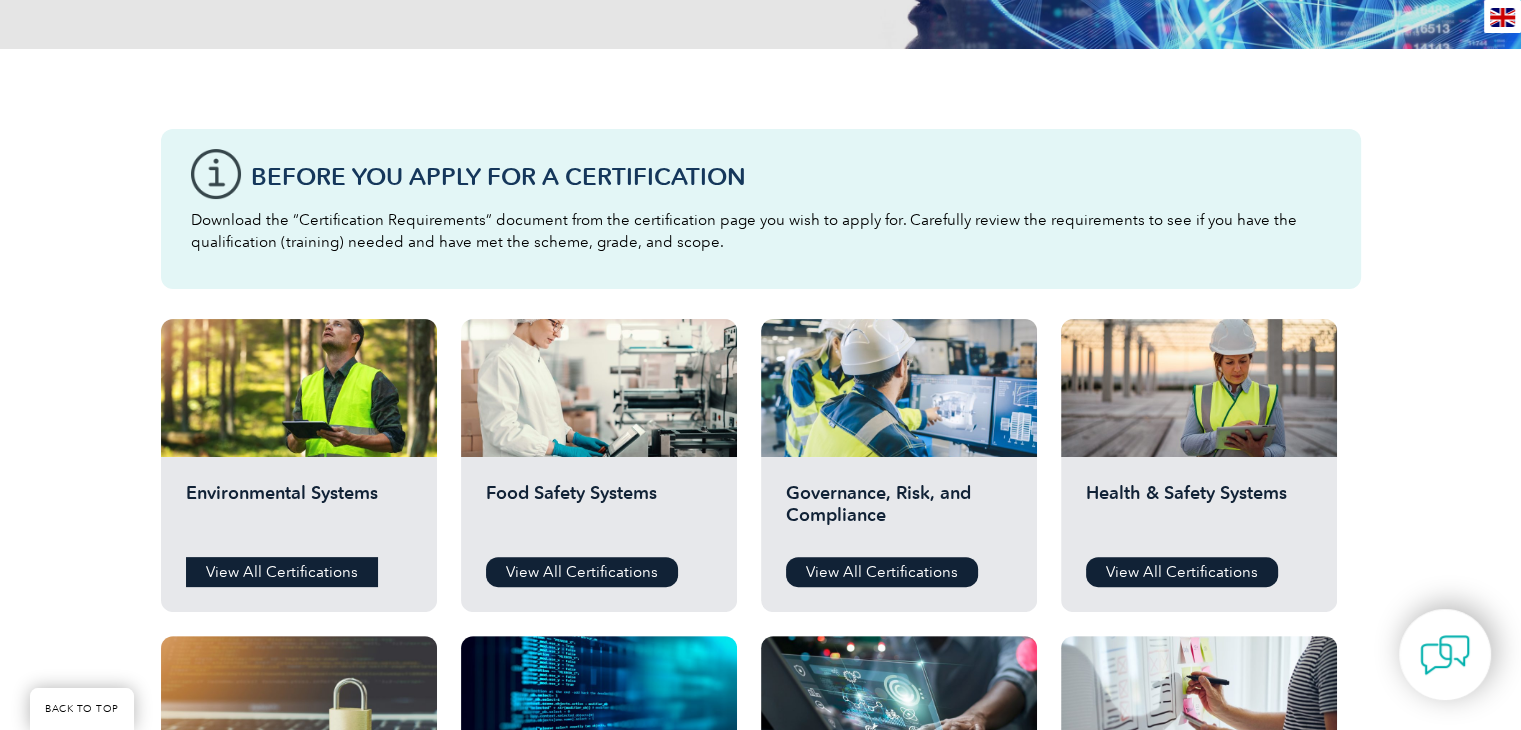 click on "View All Certifications" at bounding box center (282, 572) 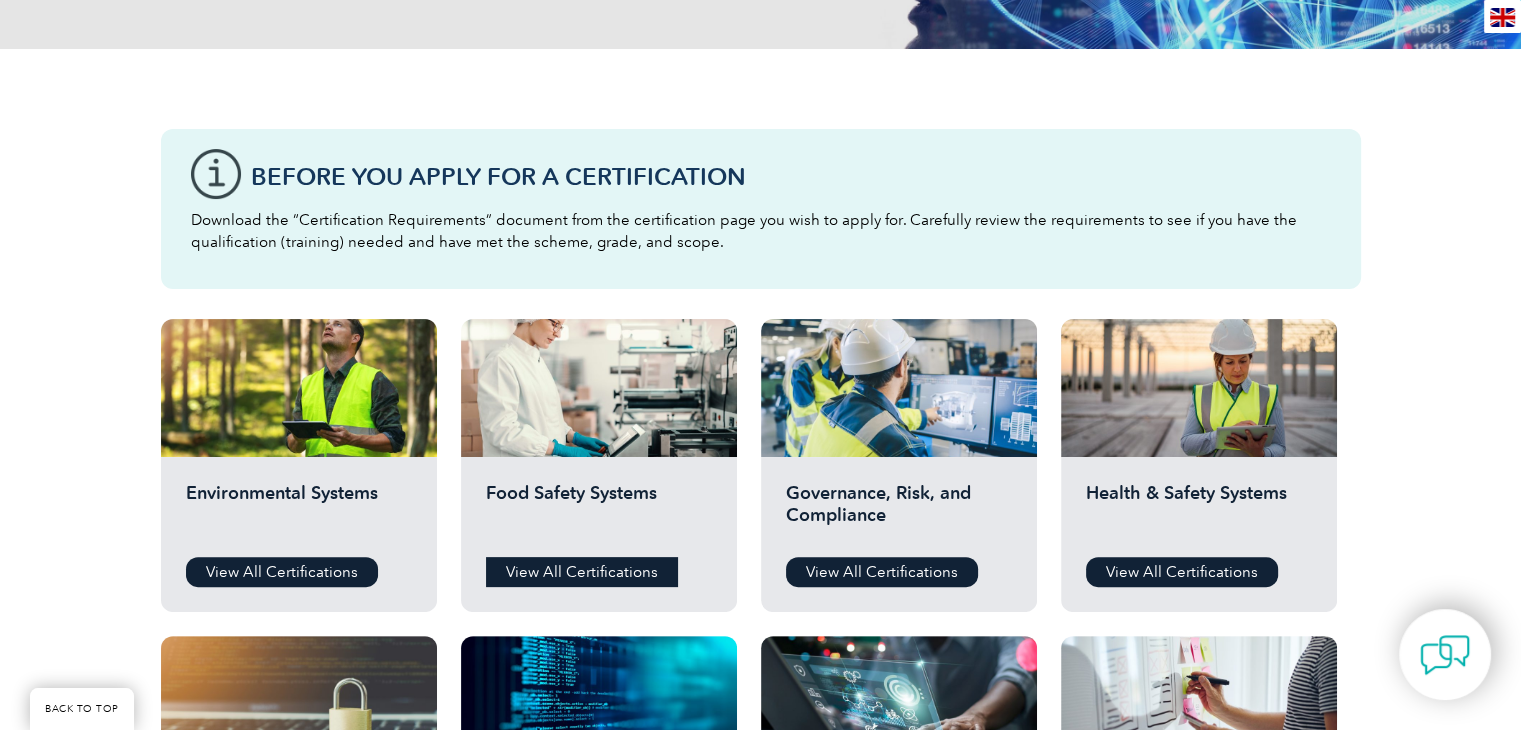 click on "View All Certifications" at bounding box center (582, 572) 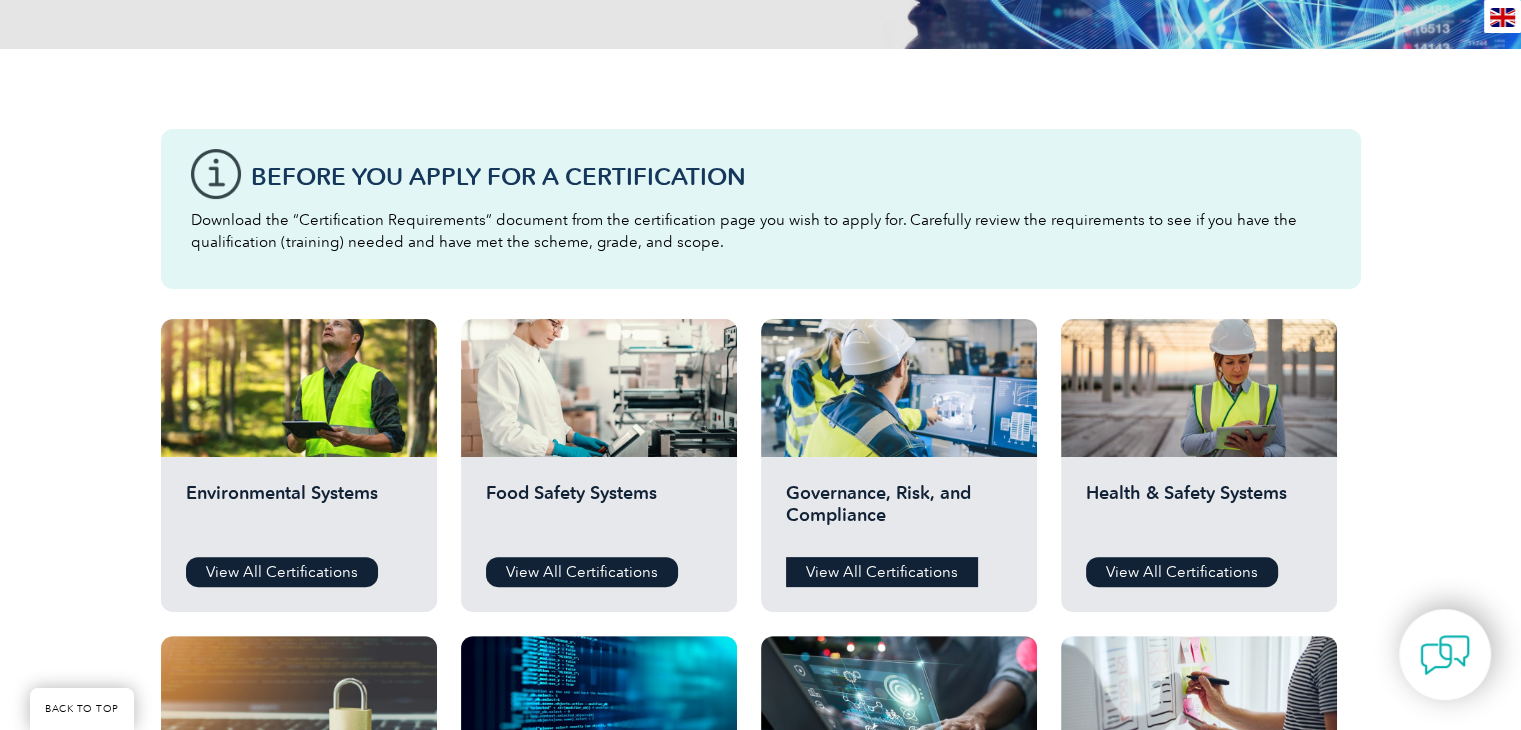 click on "View All Certifications" at bounding box center (882, 572) 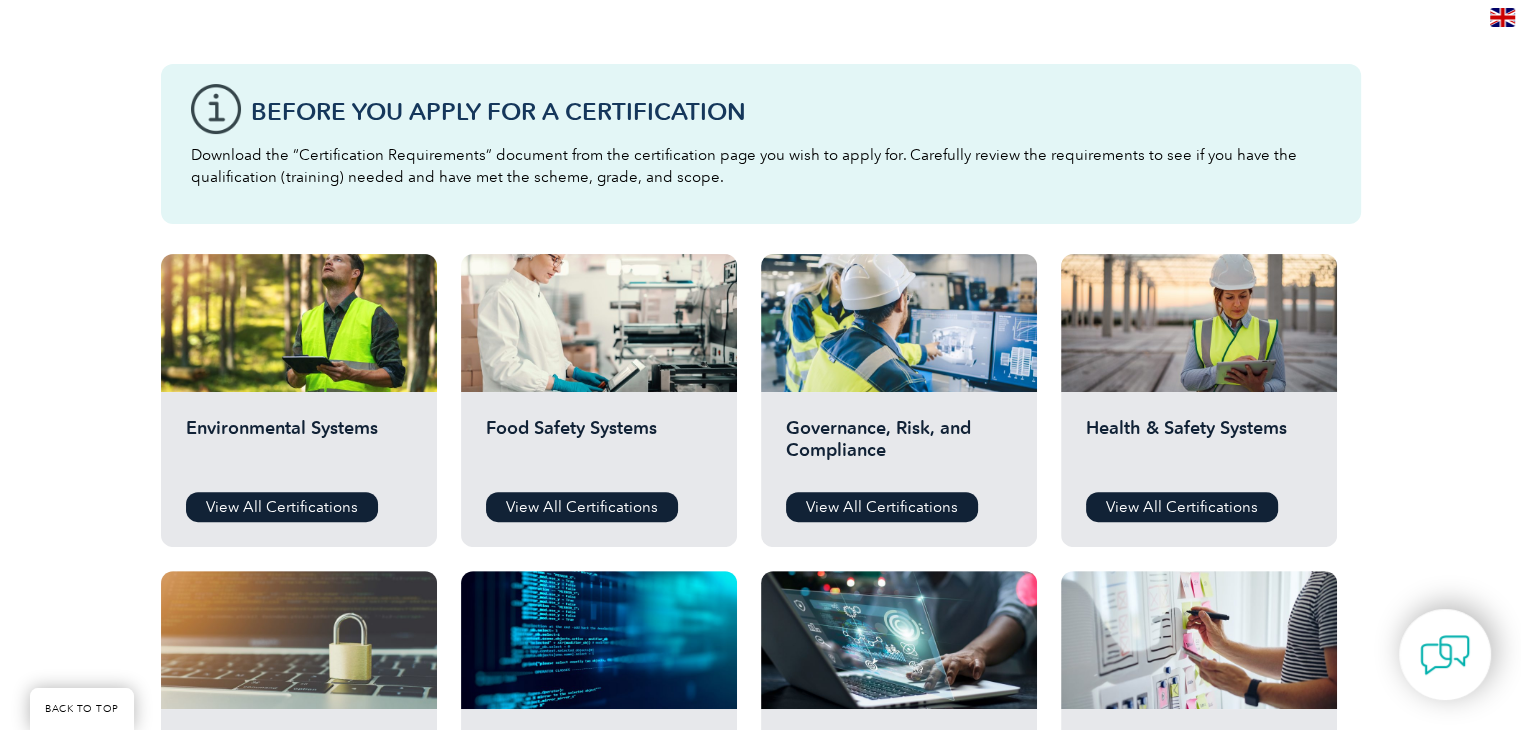 scroll, scrollTop: 539, scrollLeft: 0, axis: vertical 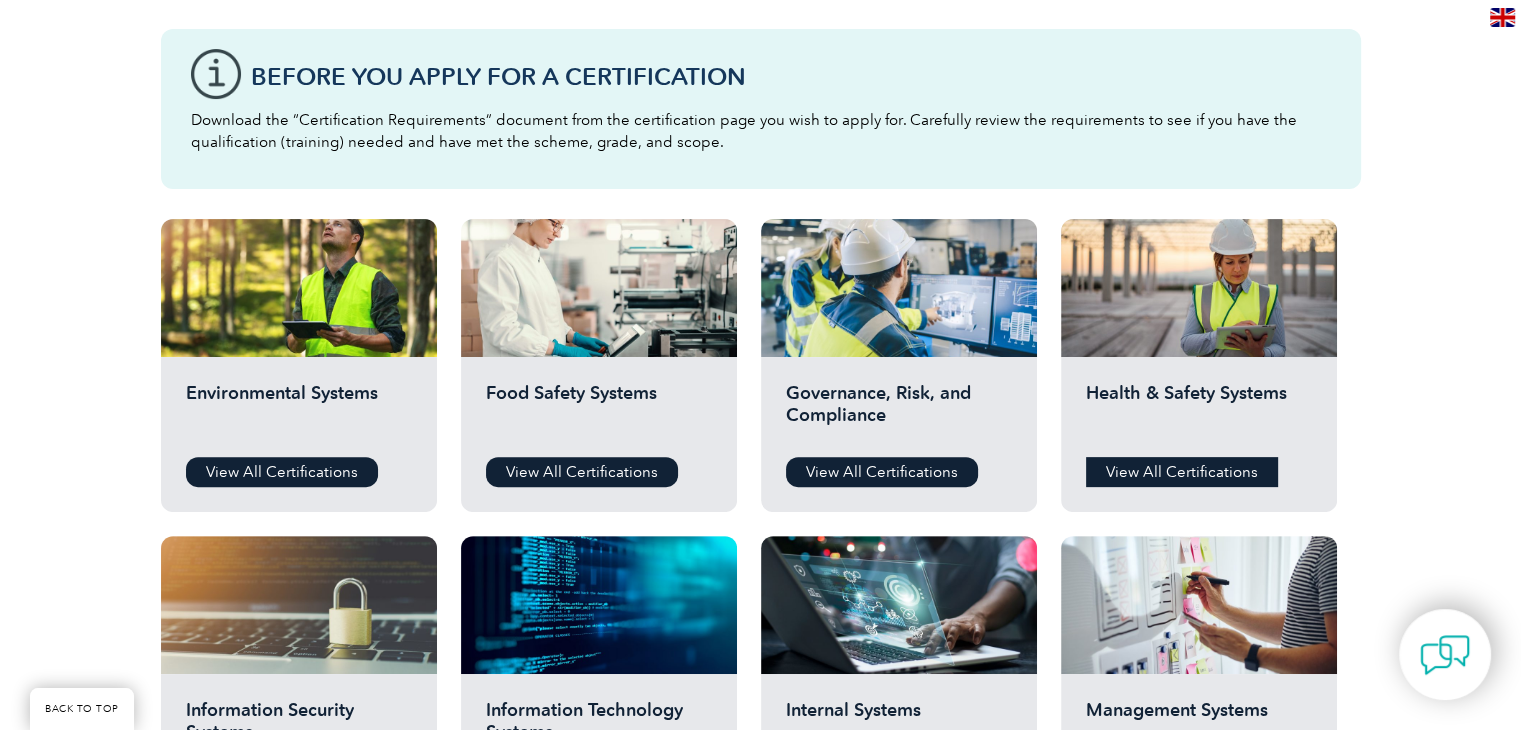click on "View All Certifications" at bounding box center (1182, 472) 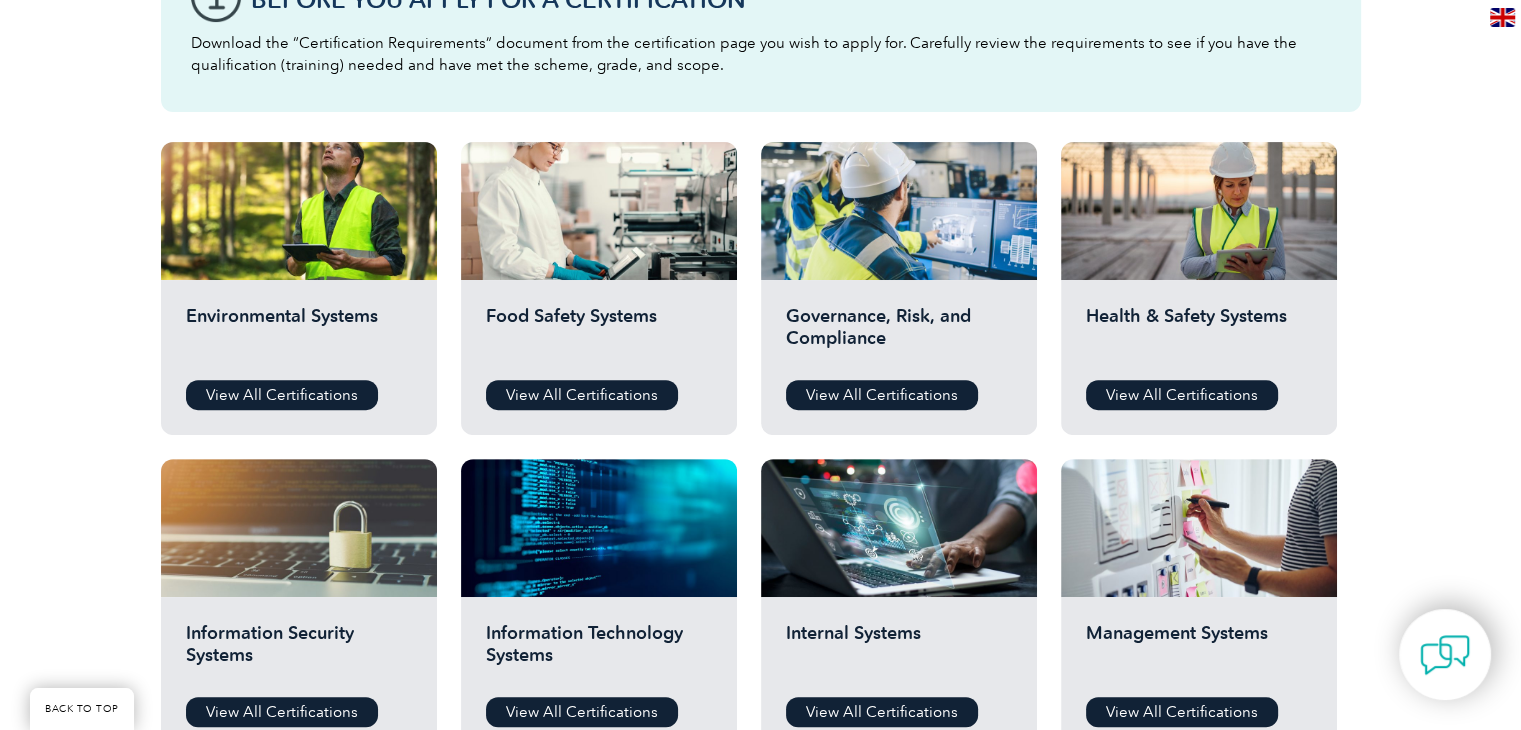 scroll, scrollTop: 739, scrollLeft: 0, axis: vertical 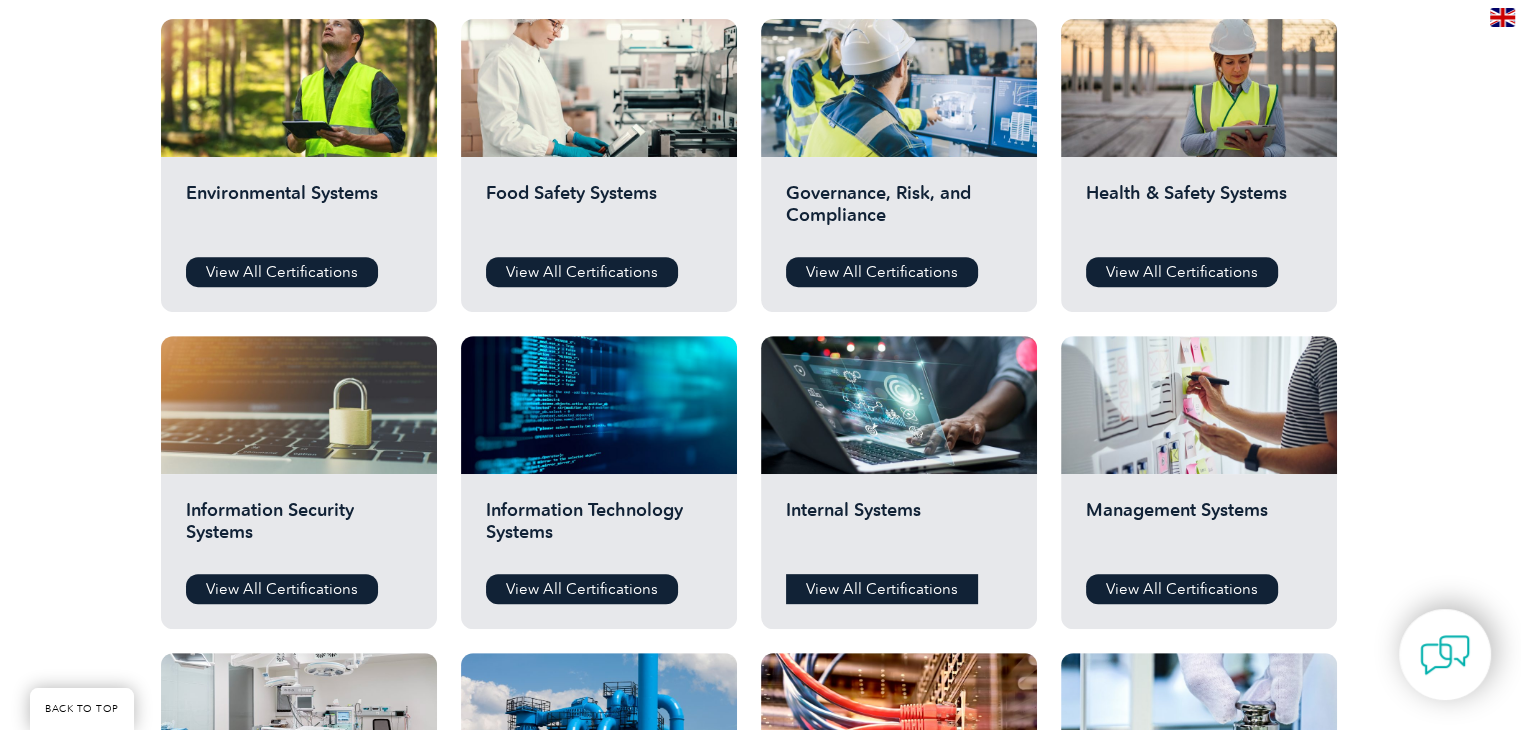 click on "View All Certifications" at bounding box center (882, 589) 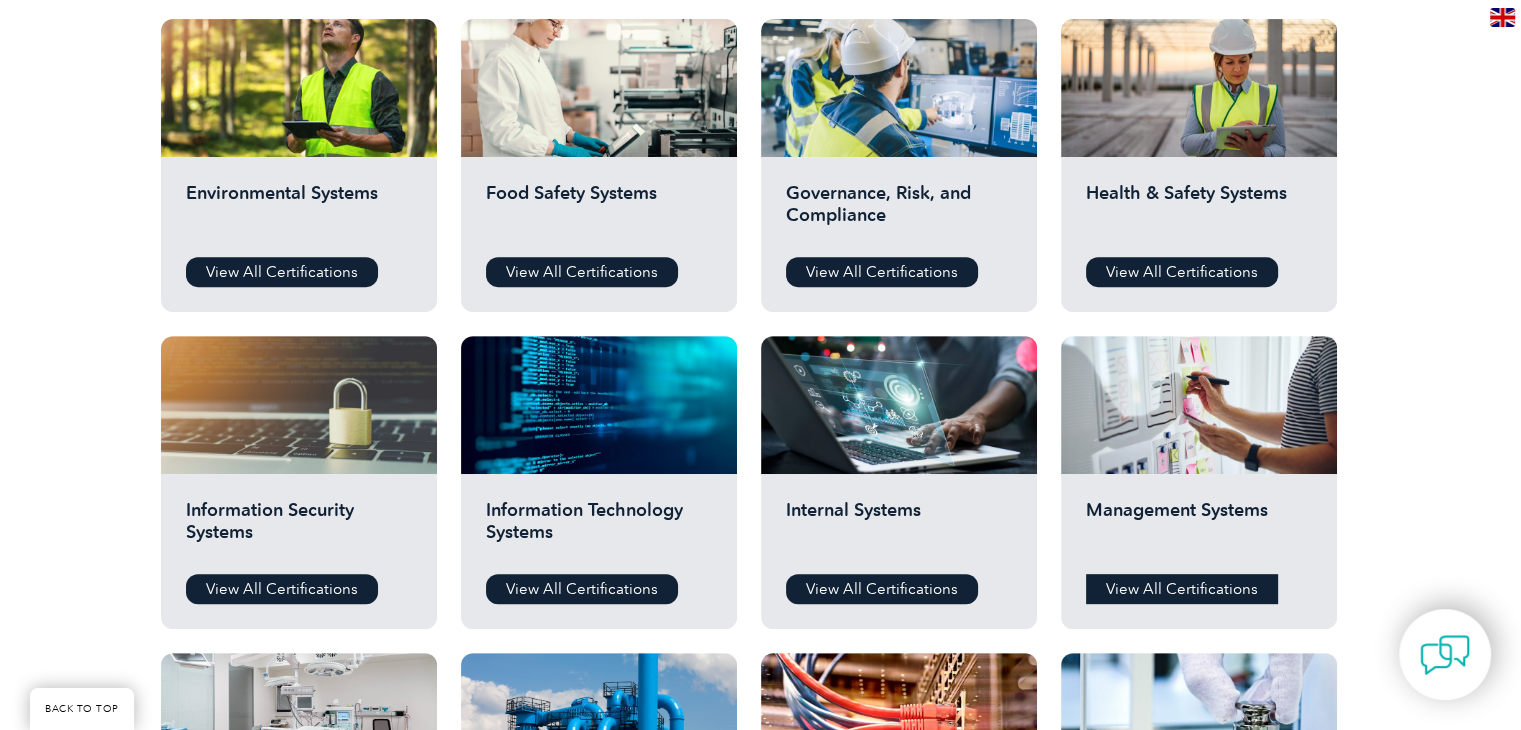 click on "View All Certifications" at bounding box center (1182, 589) 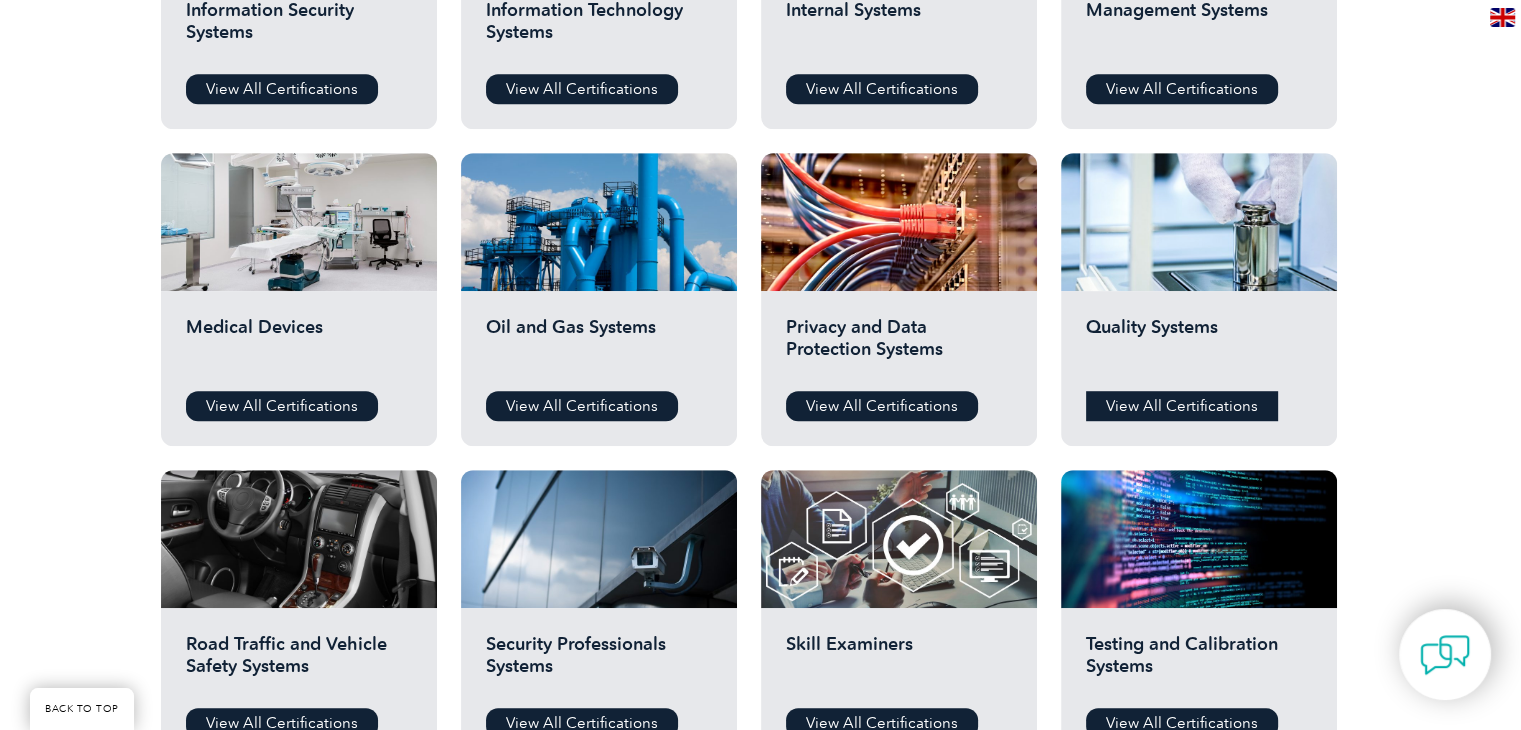scroll, scrollTop: 1339, scrollLeft: 0, axis: vertical 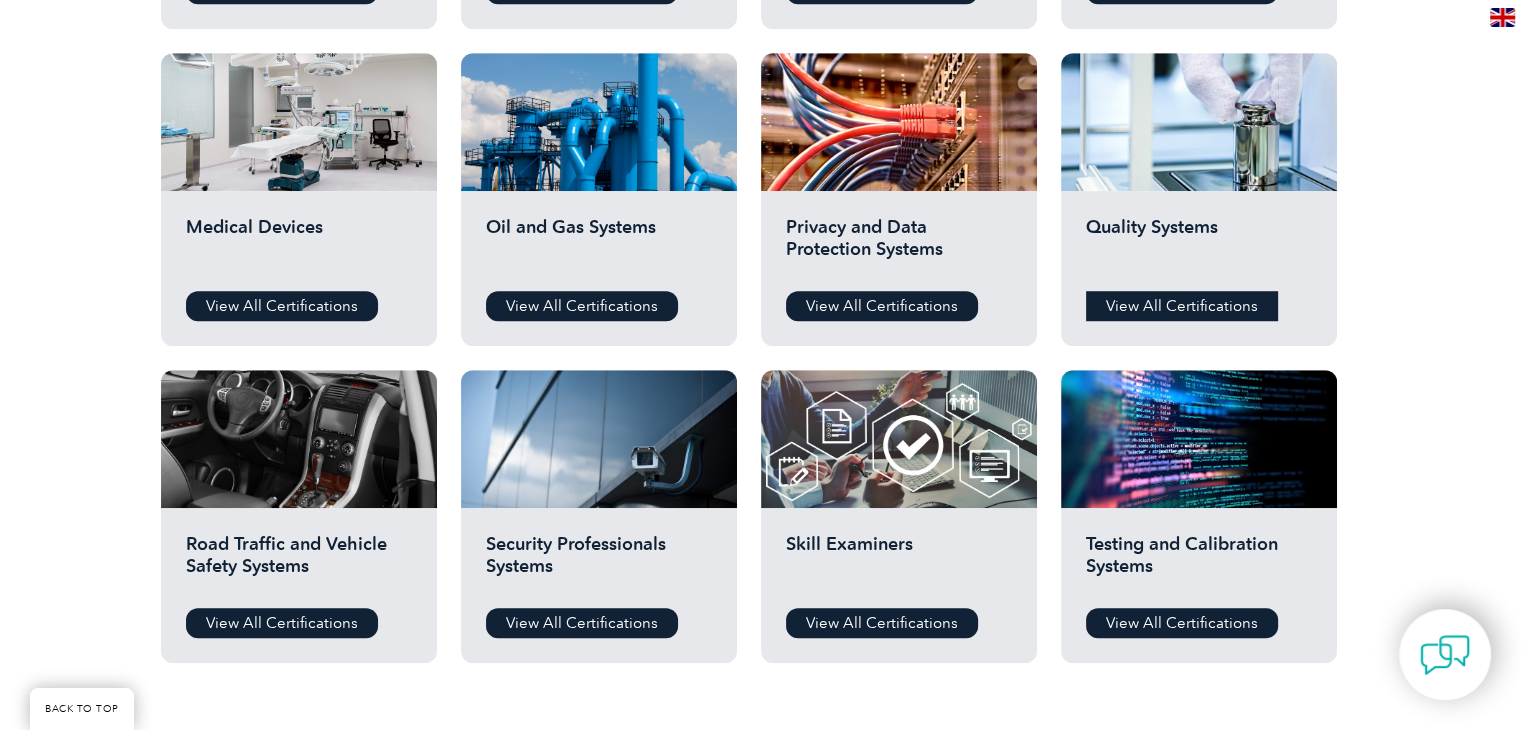 click on "View All Certifications" at bounding box center [1182, 306] 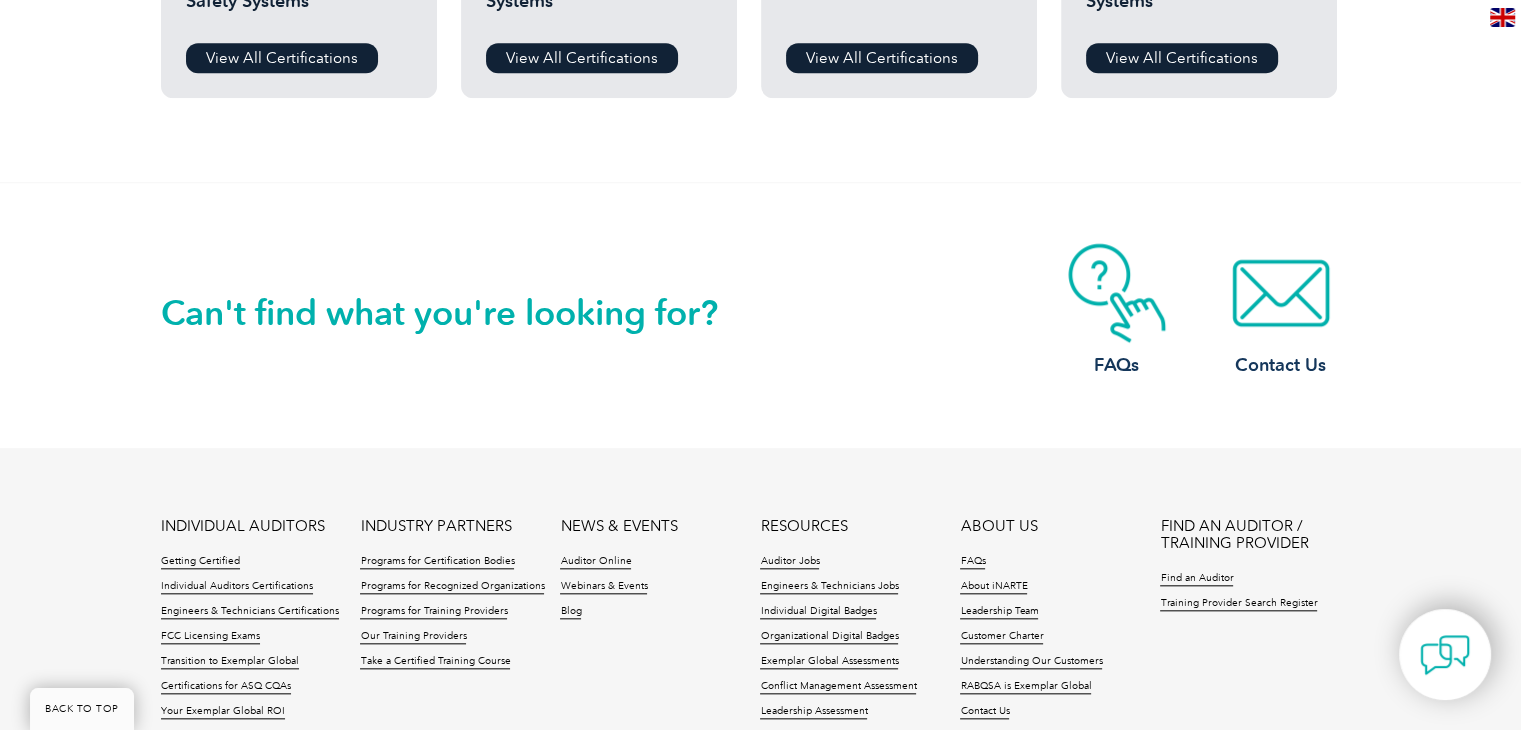 scroll, scrollTop: 1939, scrollLeft: 0, axis: vertical 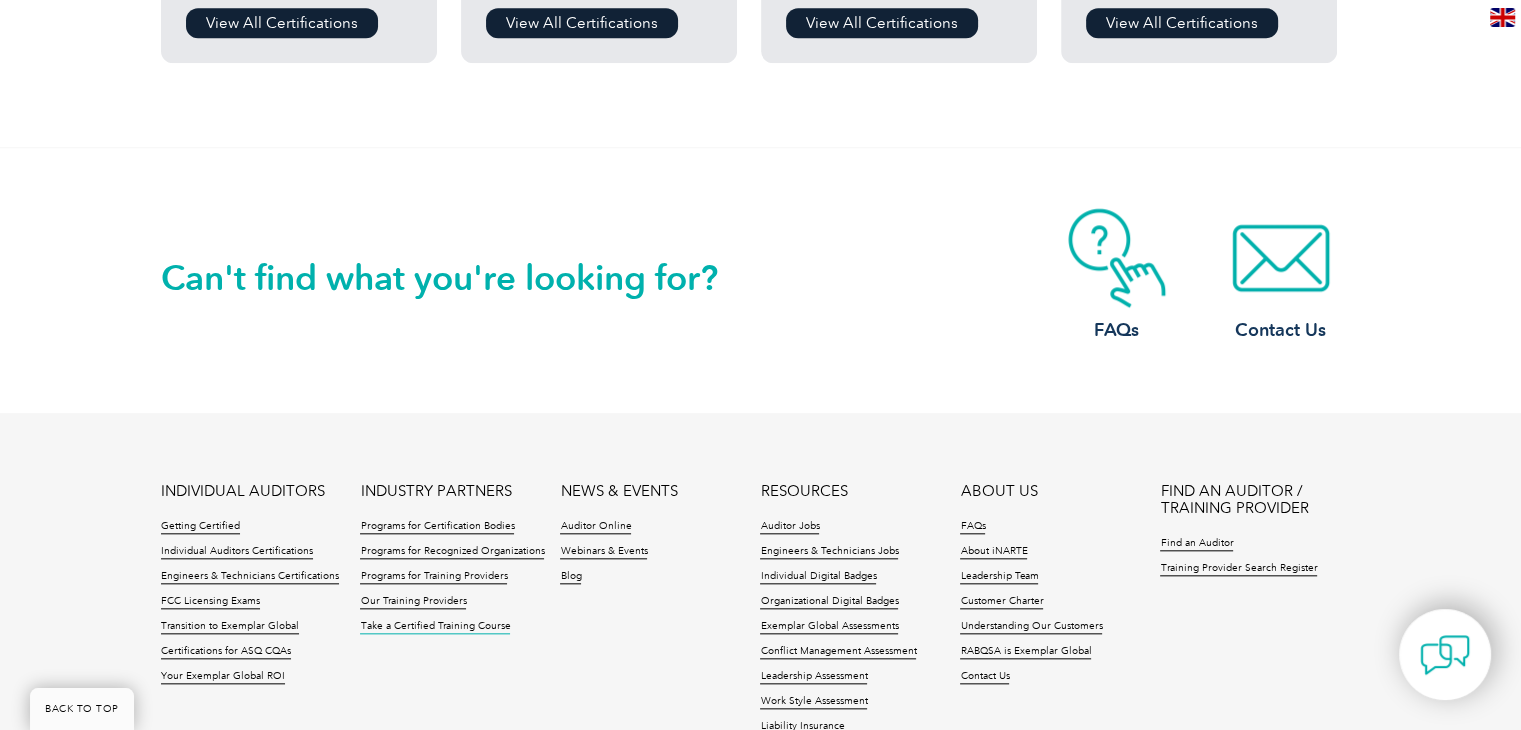 click on "Take a Certified Training Course" at bounding box center (435, 627) 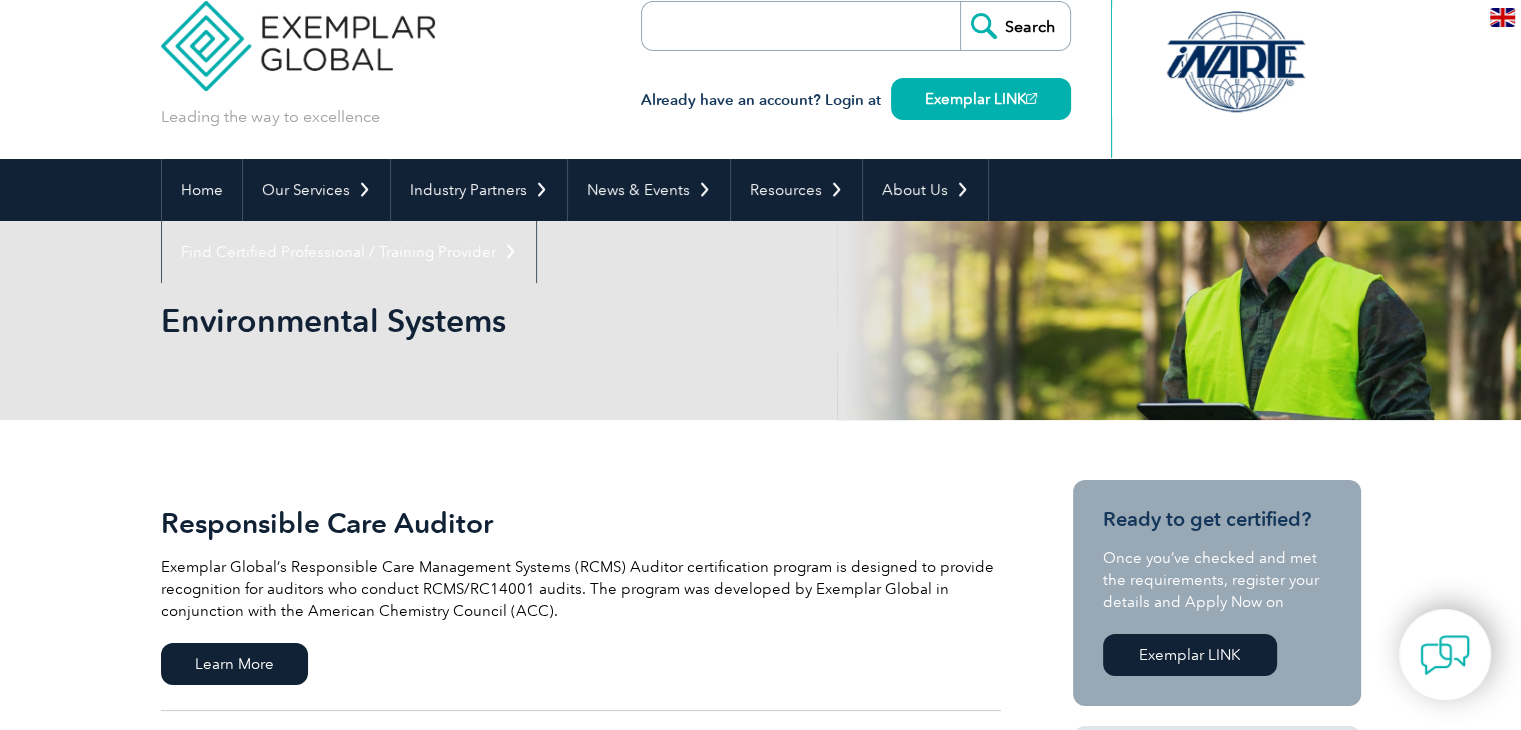scroll, scrollTop: 0, scrollLeft: 0, axis: both 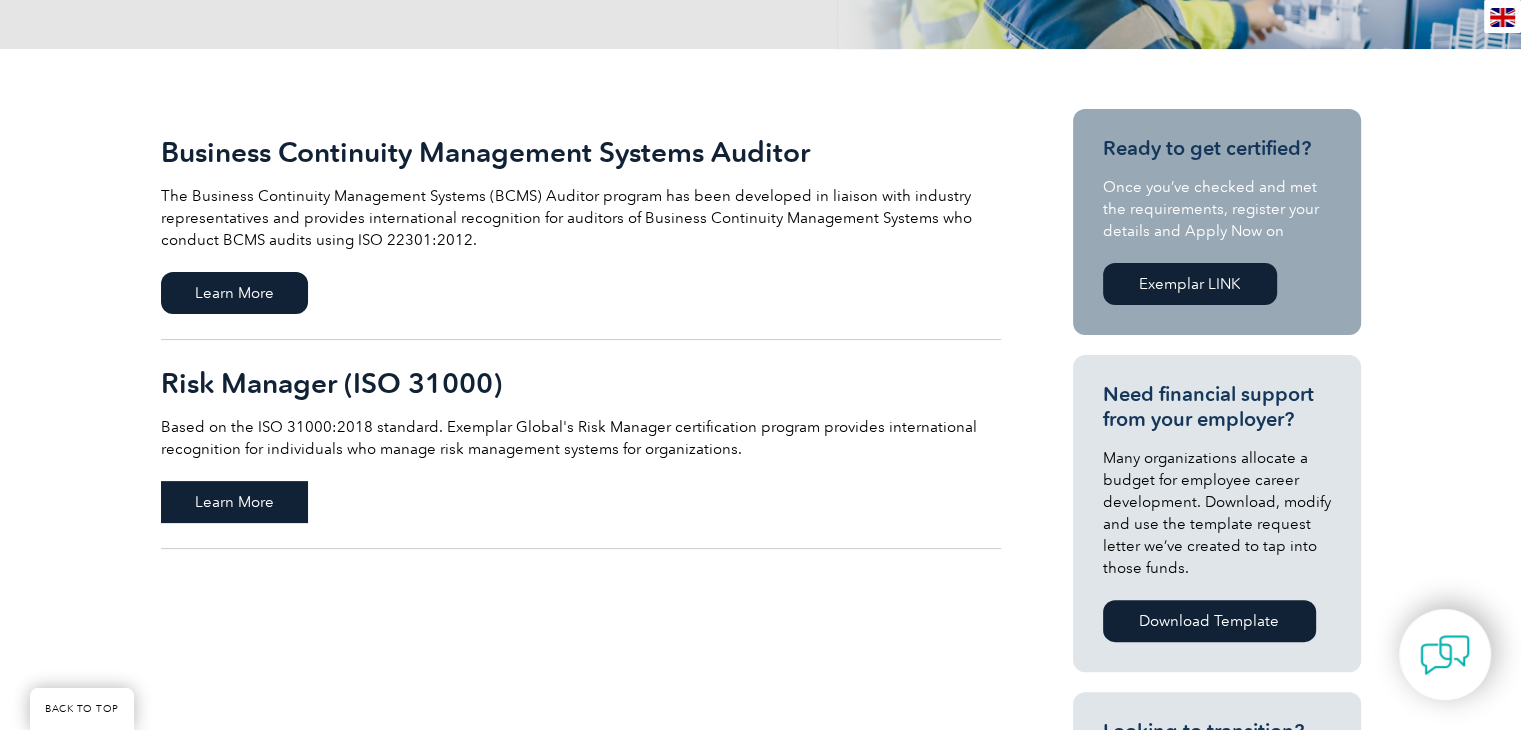 click on "Learn More" at bounding box center (234, 502) 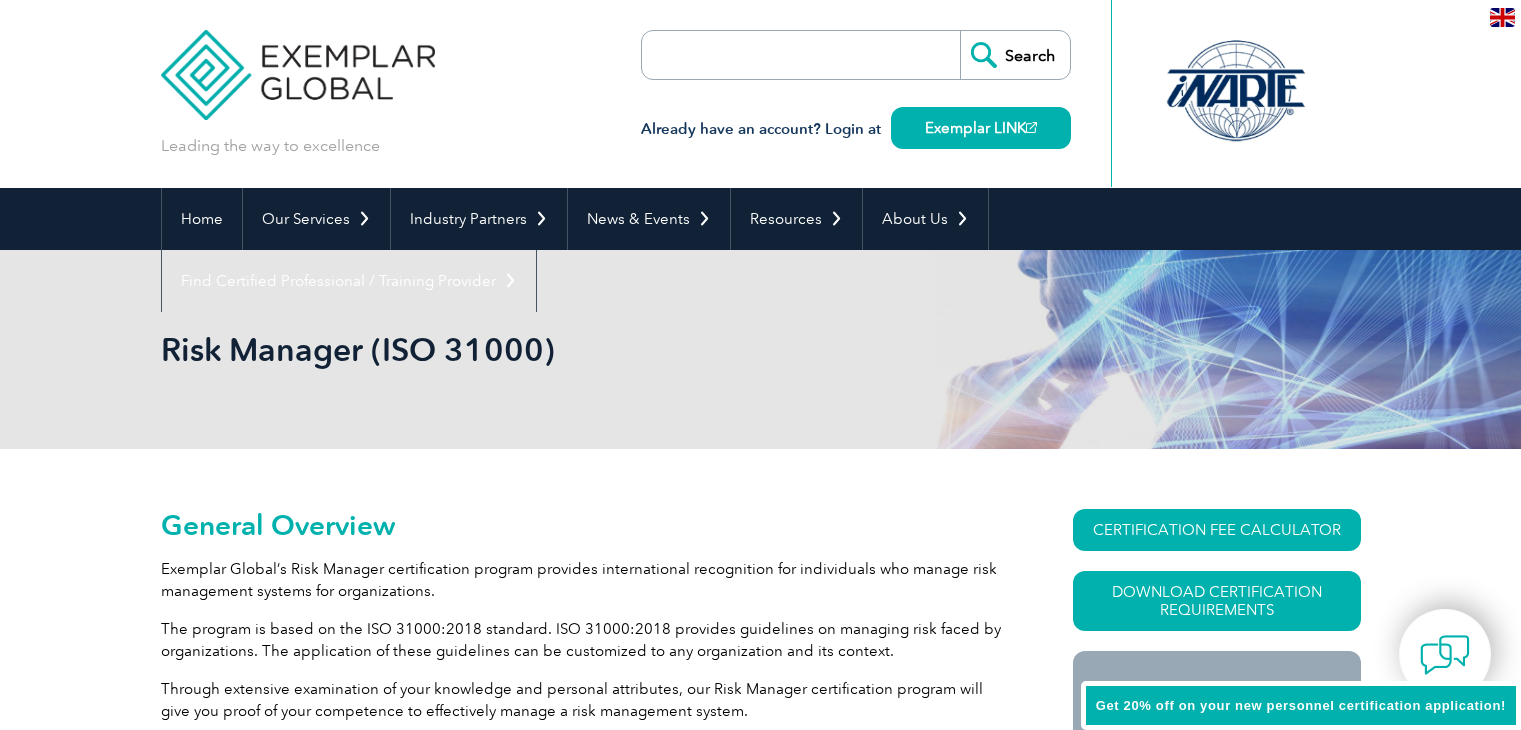 scroll, scrollTop: 200, scrollLeft: 0, axis: vertical 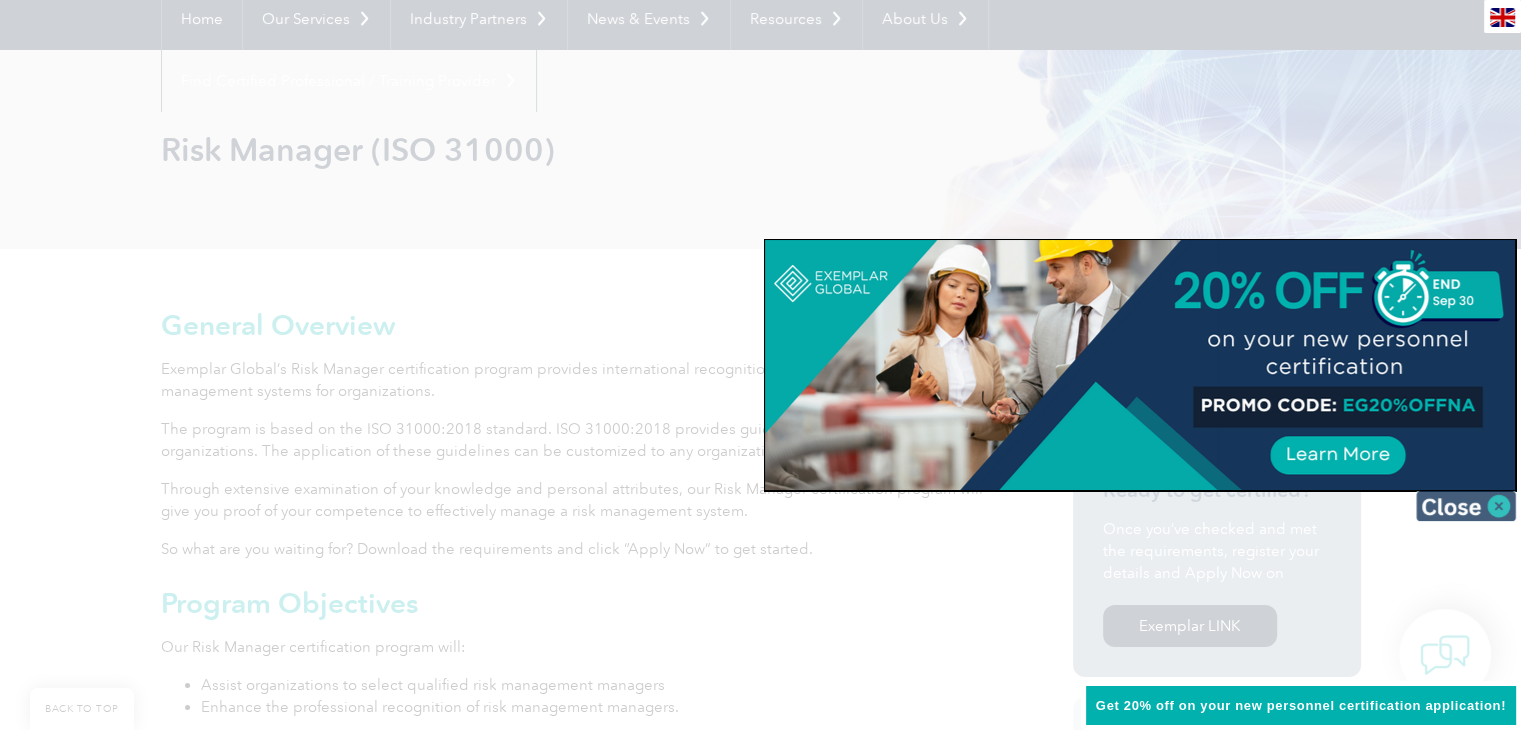 click at bounding box center [1466, 506] 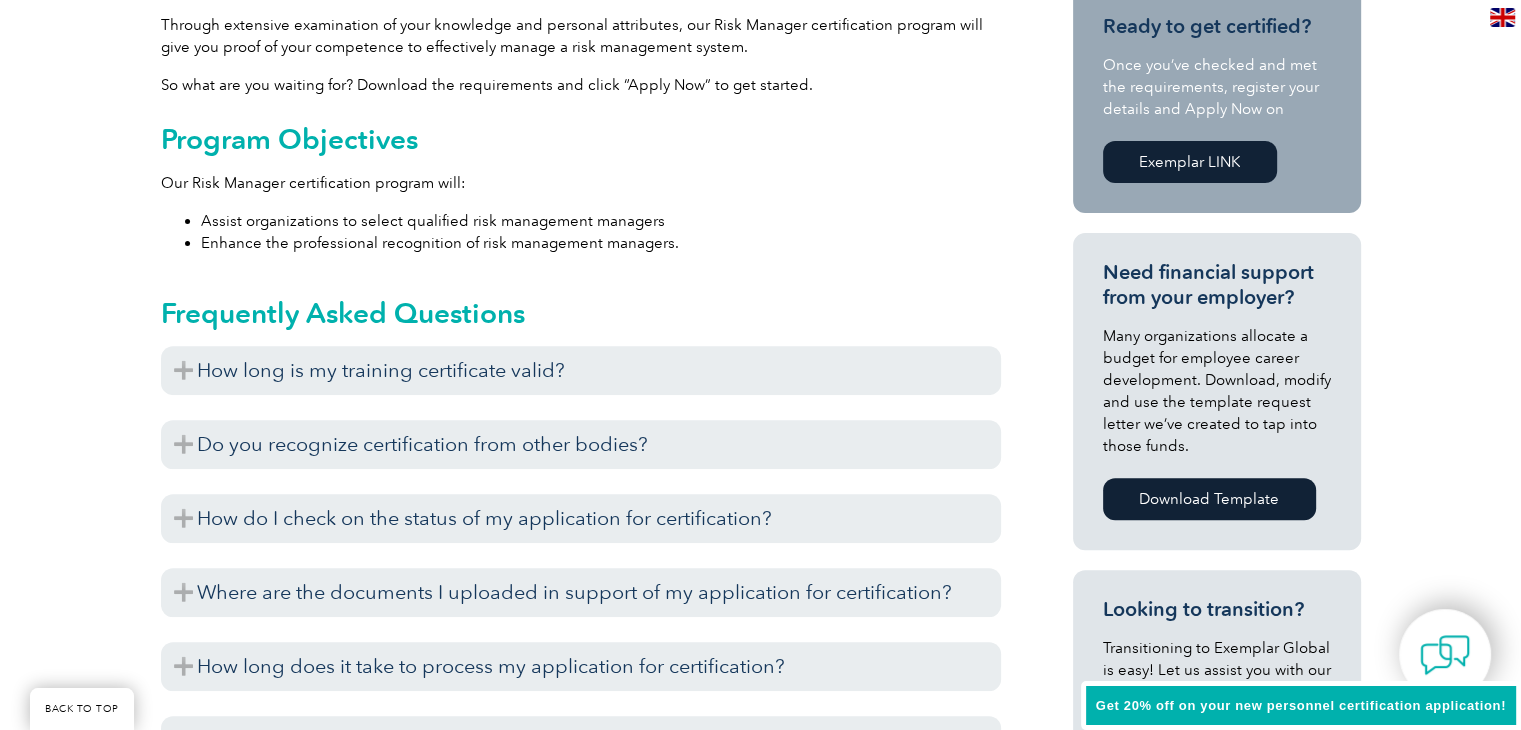 scroll, scrollTop: 700, scrollLeft: 0, axis: vertical 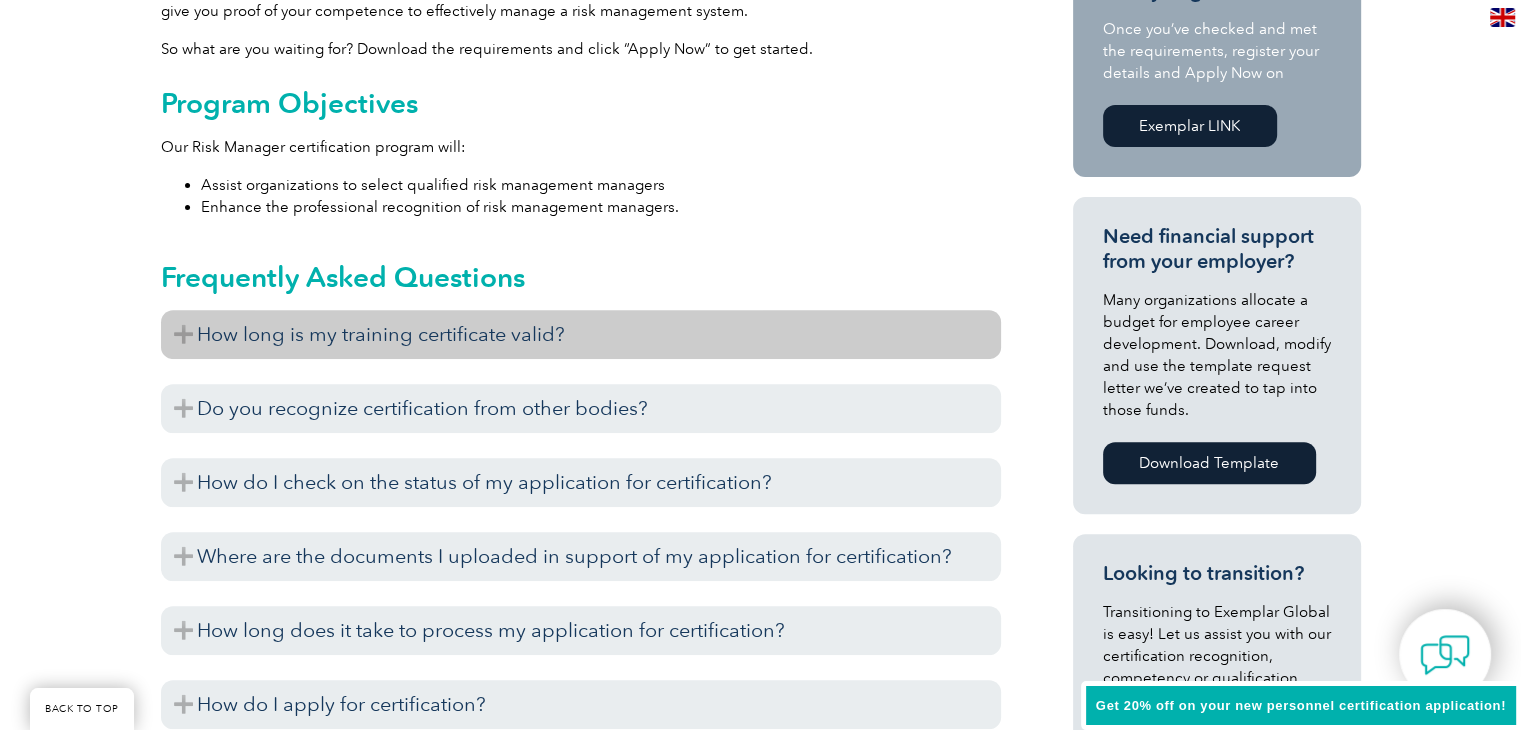 click on "How long is my training certificate valid?" at bounding box center [581, 334] 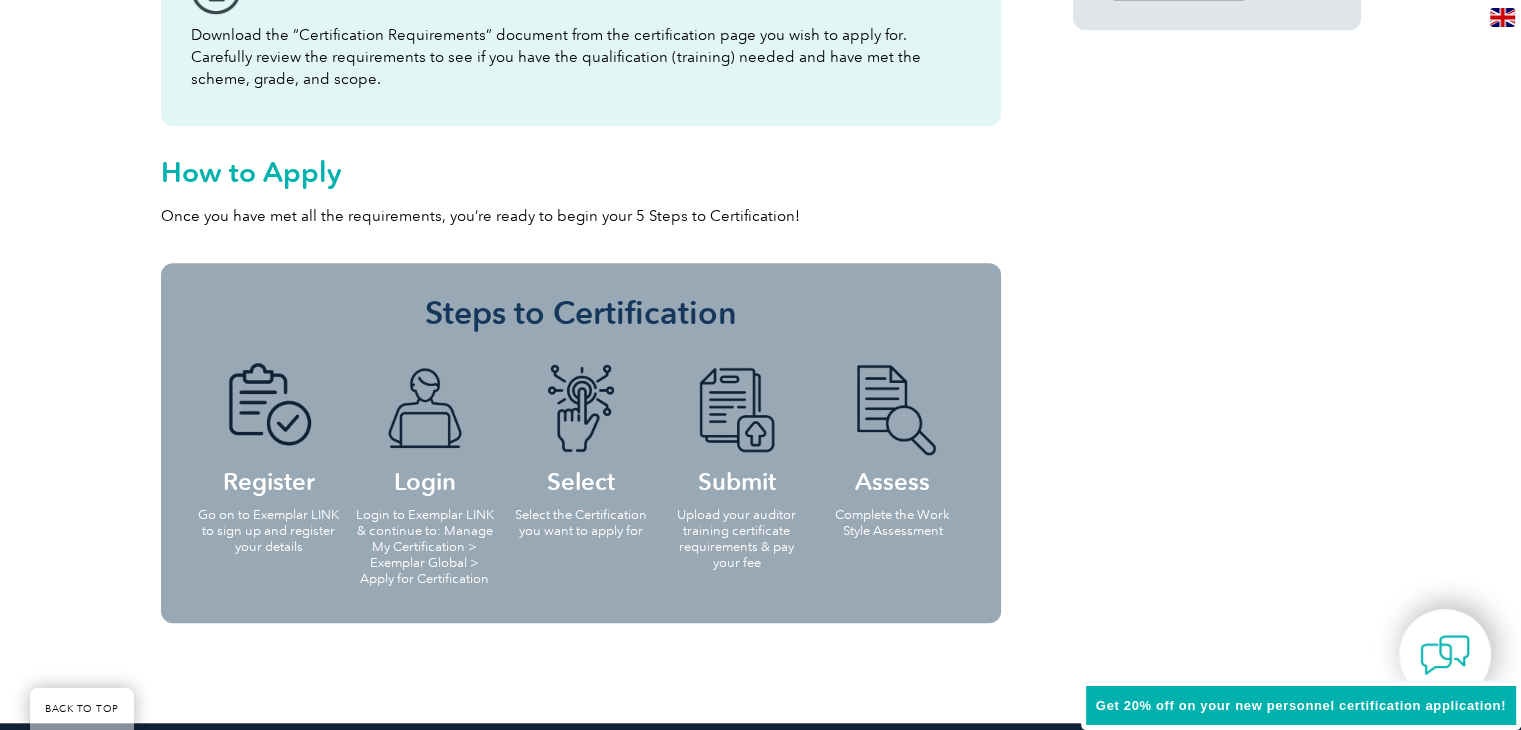 scroll, scrollTop: 1600, scrollLeft: 0, axis: vertical 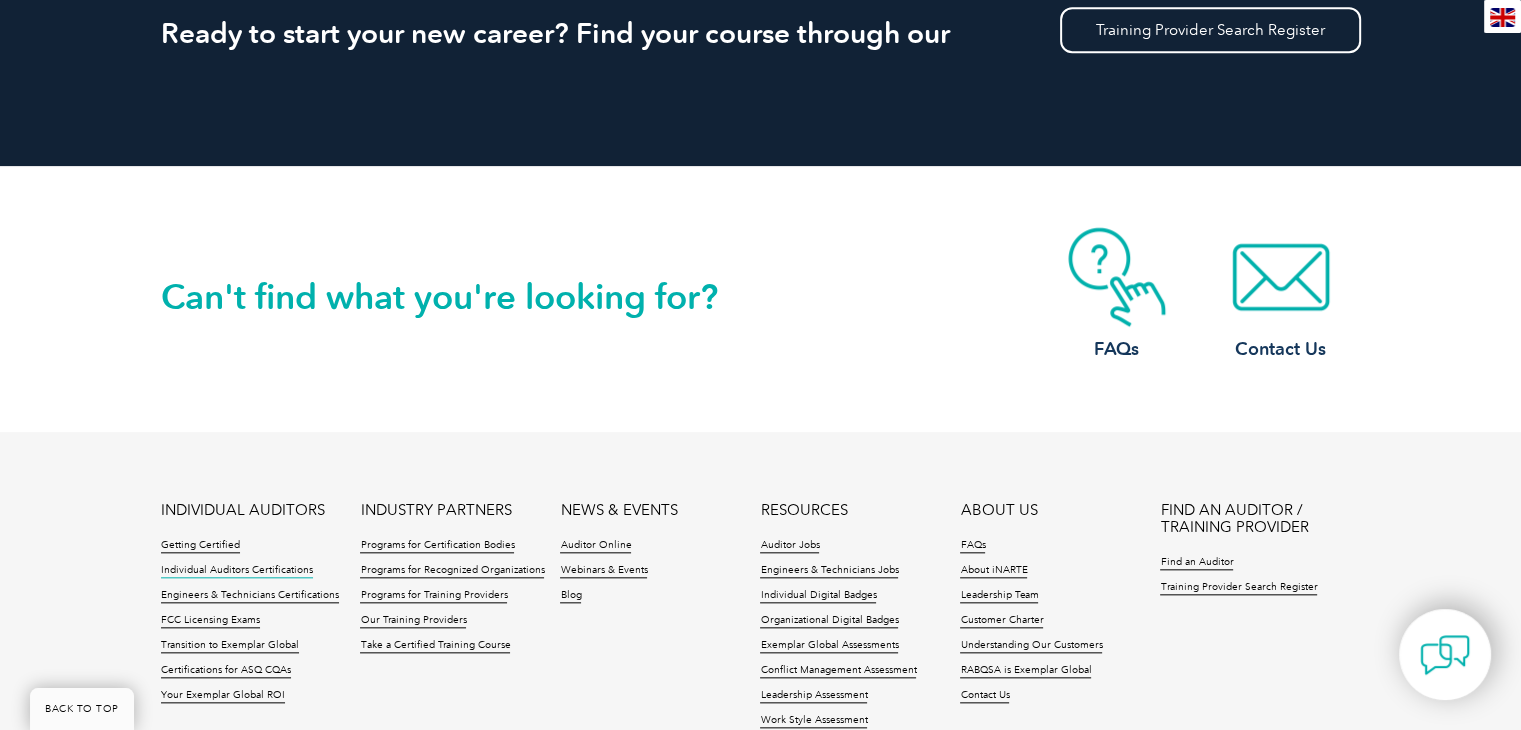 click on "Individual Auditors Certifications" at bounding box center (237, 571) 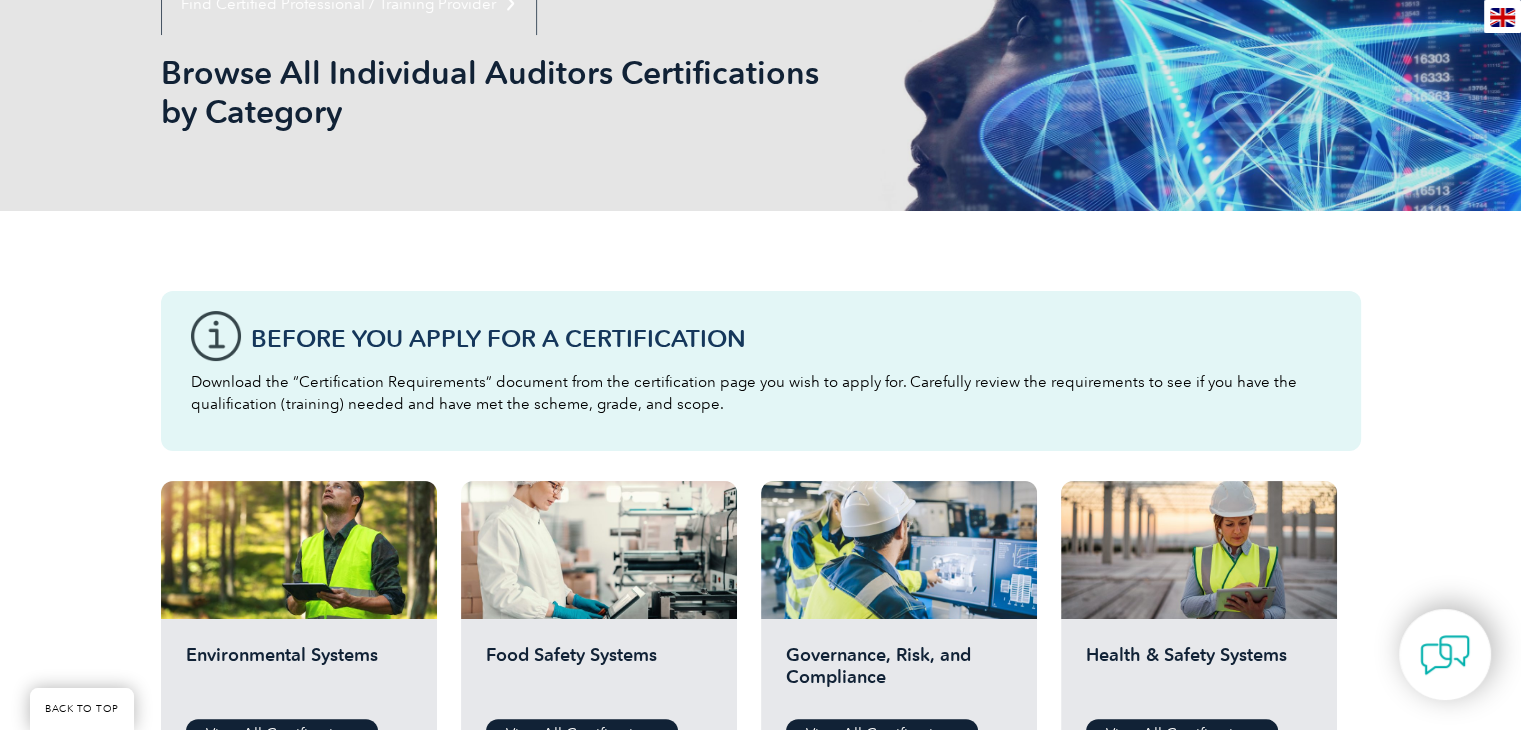 scroll, scrollTop: 0, scrollLeft: 0, axis: both 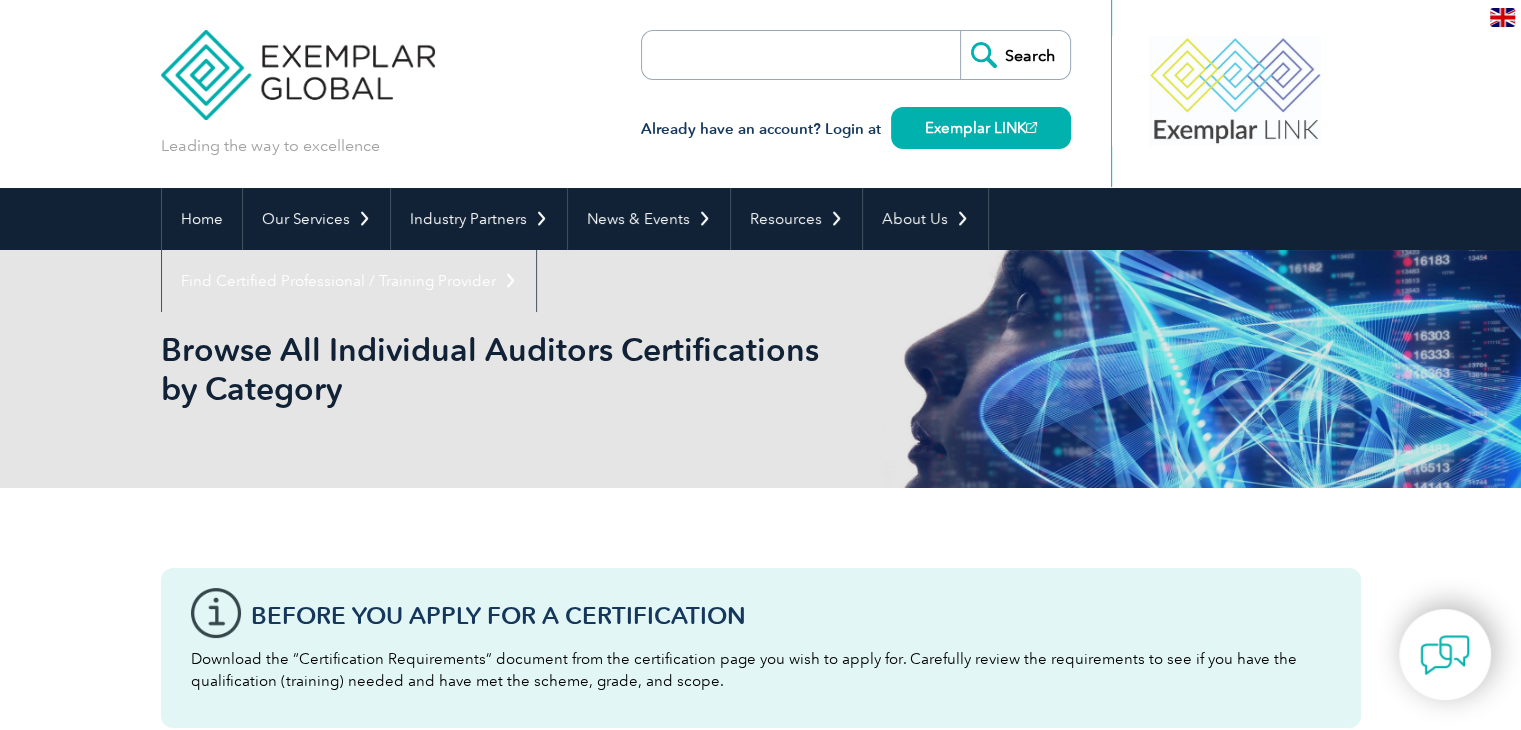 click at bounding box center (757, 55) 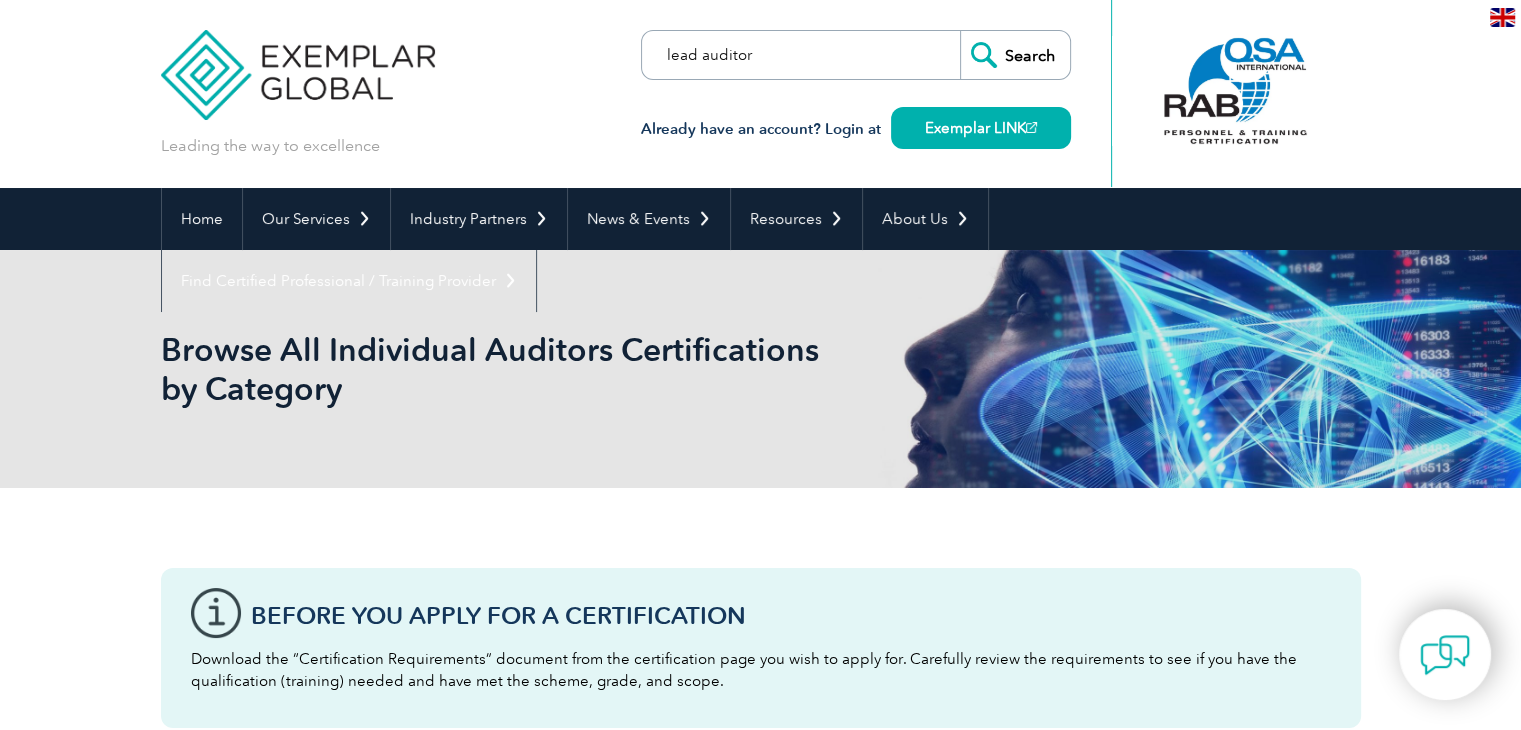 type on "lead auditor" 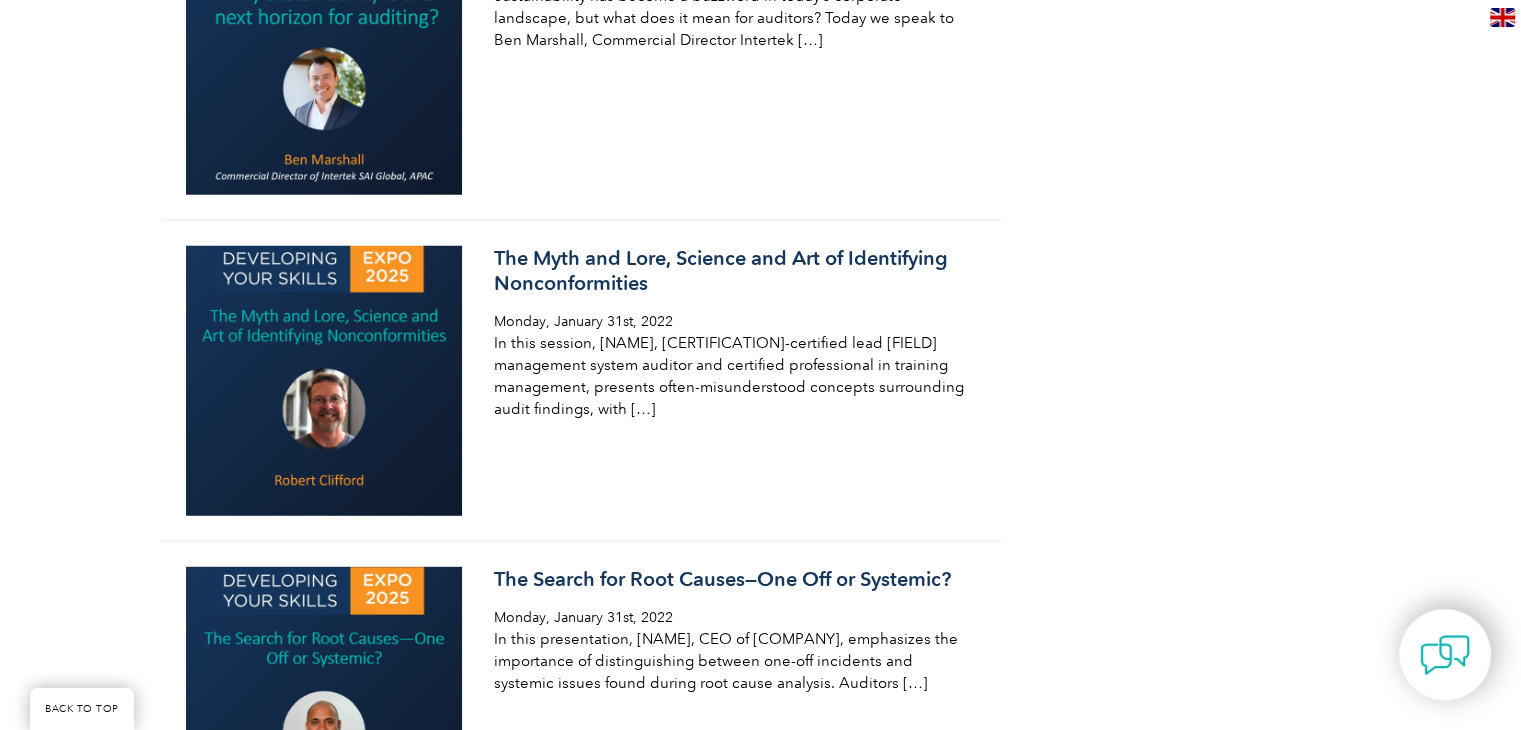 scroll, scrollTop: 13000, scrollLeft: 0, axis: vertical 